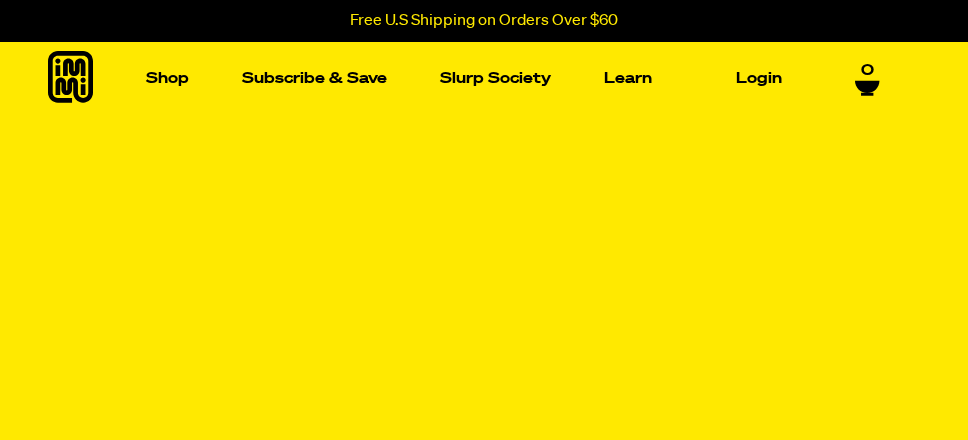 scroll, scrollTop: 0, scrollLeft: 0, axis: both 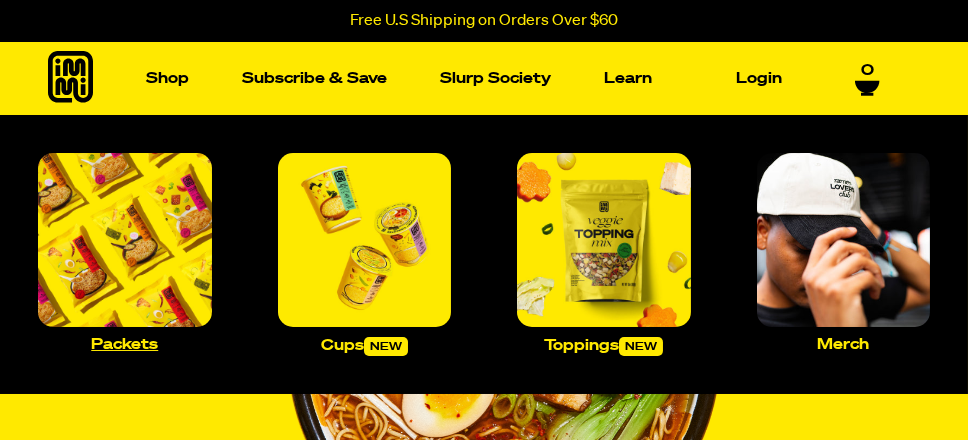 click at bounding box center [125, 240] 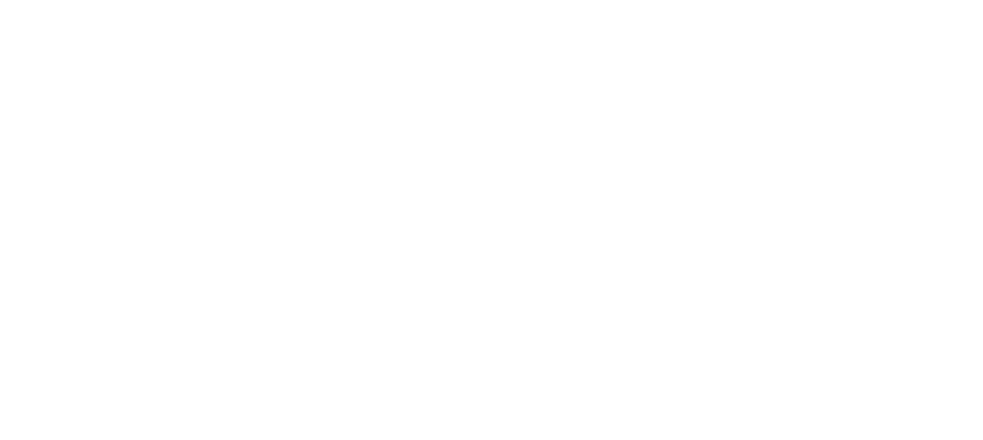 scroll, scrollTop: 0, scrollLeft: 0, axis: both 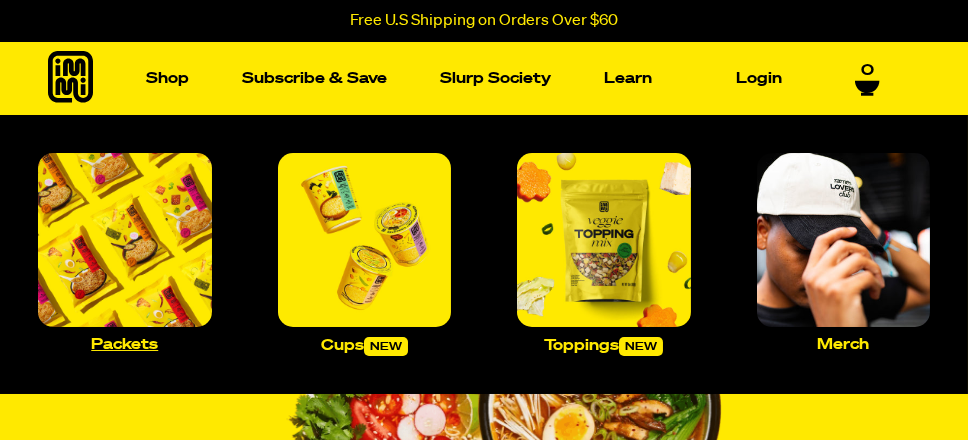click at bounding box center [125, 240] 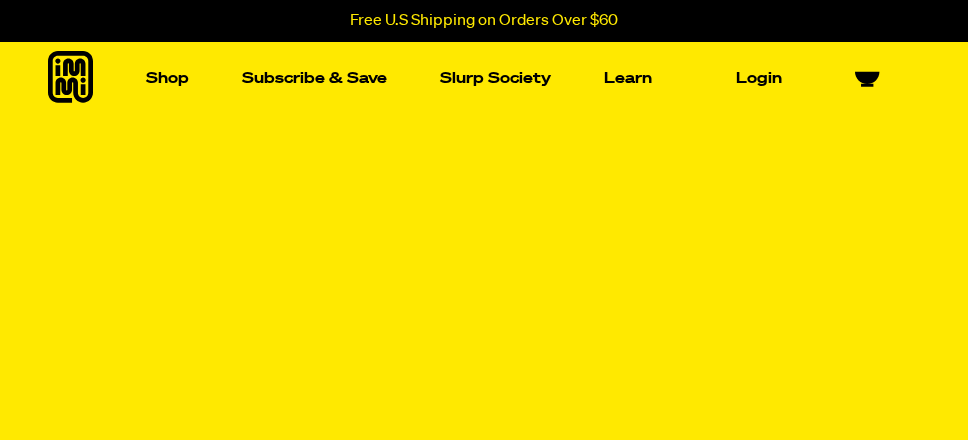 scroll, scrollTop: 0, scrollLeft: 0, axis: both 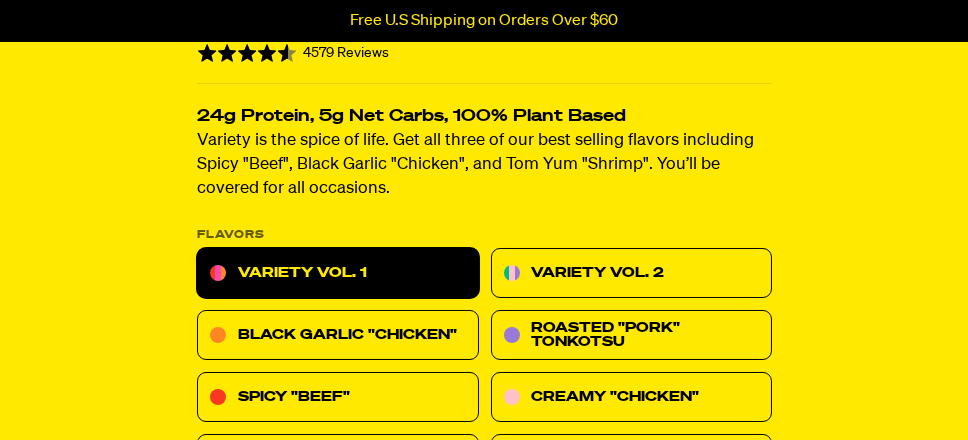 click on "Variety Vol. 1" at bounding box center [338, 274] 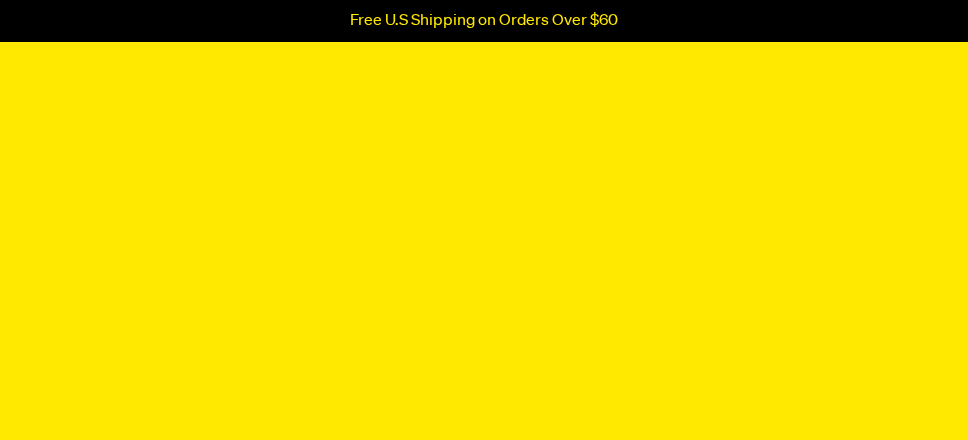 scroll, scrollTop: 0, scrollLeft: 0, axis: both 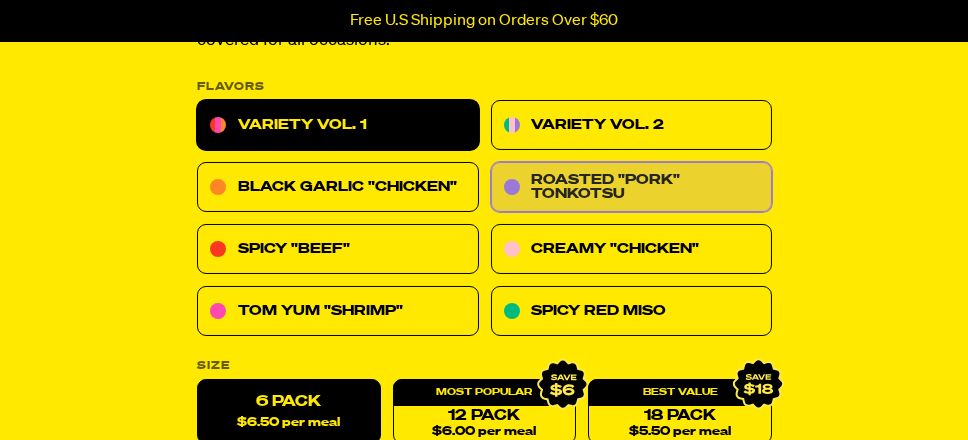 click on "Roasted "Pork" Tonkotsu" at bounding box center (631, 188) 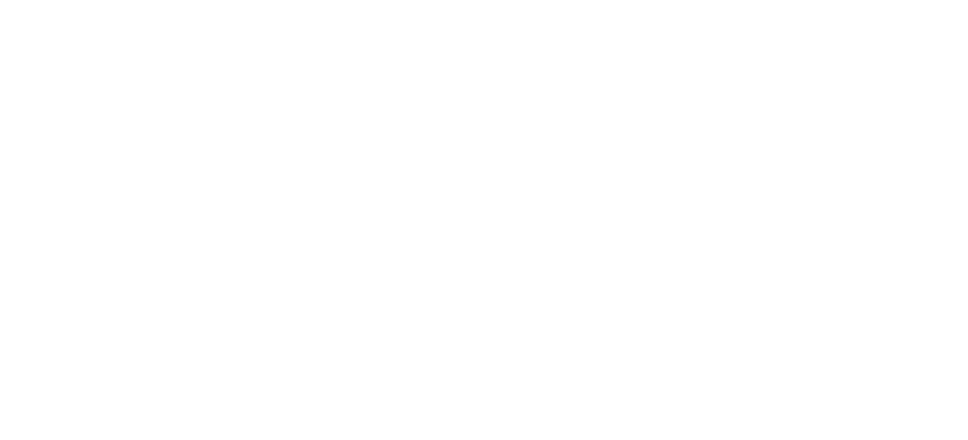 scroll, scrollTop: 0, scrollLeft: 0, axis: both 